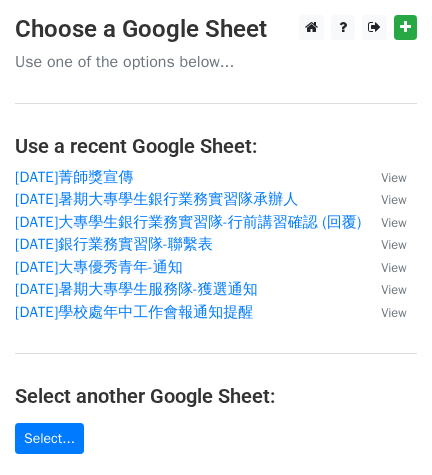 scroll, scrollTop: 0, scrollLeft: 0, axis: both 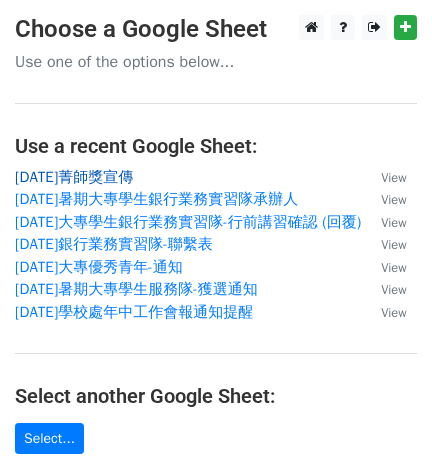 click on "114年菁師獎宣傳" at bounding box center (74, 177) 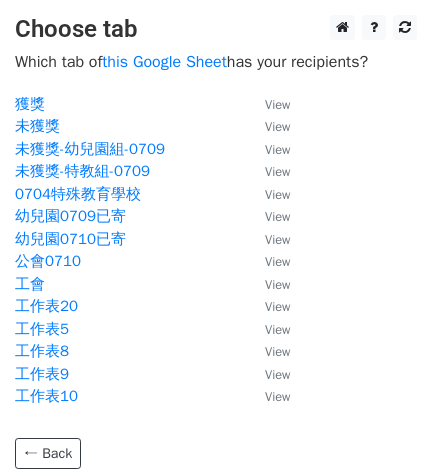 scroll, scrollTop: 0, scrollLeft: 0, axis: both 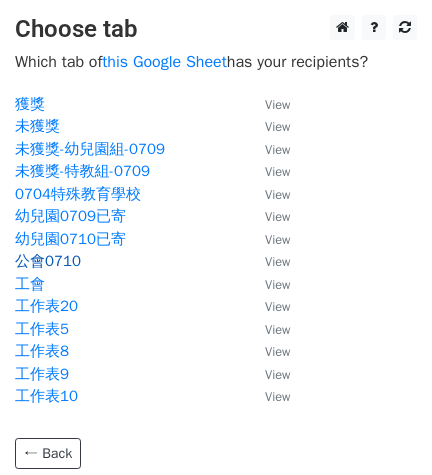 click on "公會0710" at bounding box center (48, 261) 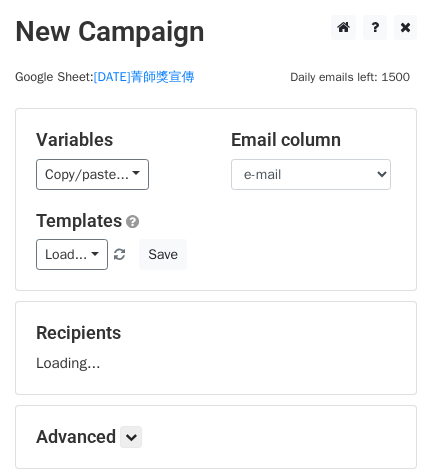 scroll, scrollTop: 0, scrollLeft: 0, axis: both 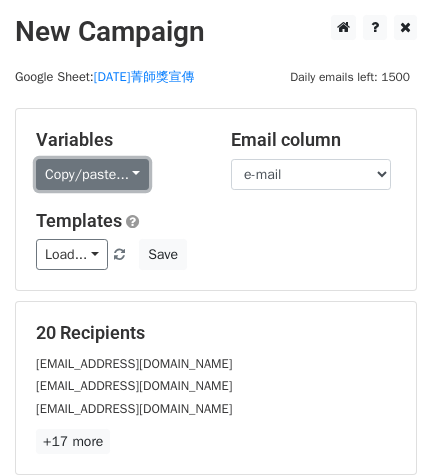 click on "Copy/paste..." at bounding box center (92, 174) 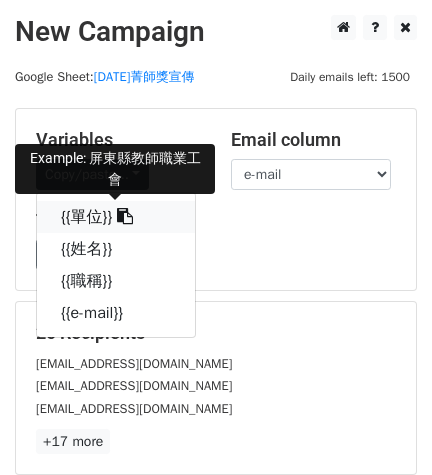 click on "{{單位}}" at bounding box center (116, 217) 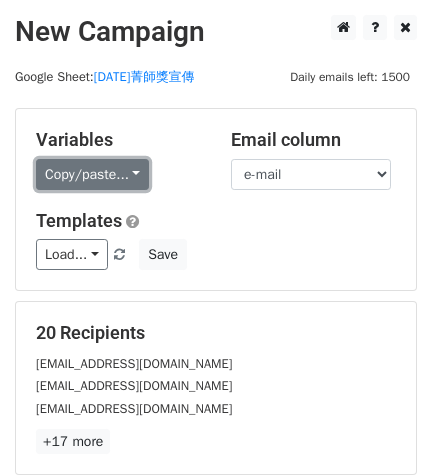 click on "Copy/paste..." at bounding box center [92, 174] 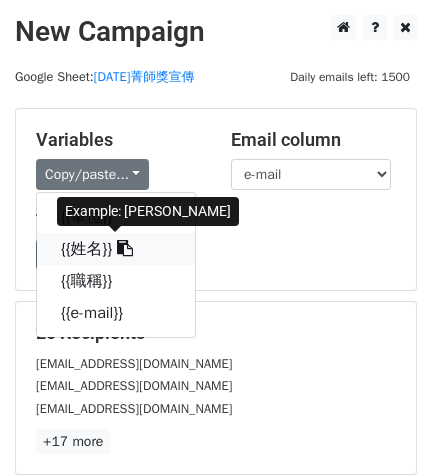 click at bounding box center (125, 248) 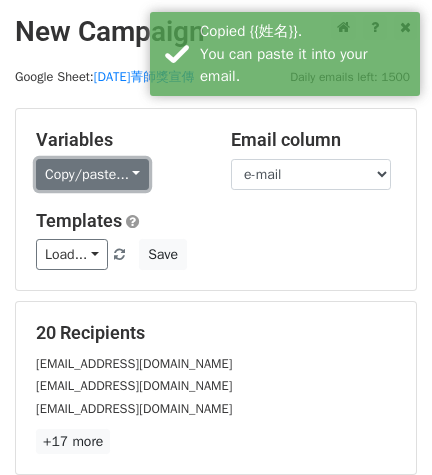 click on "Copy/paste..." at bounding box center (92, 174) 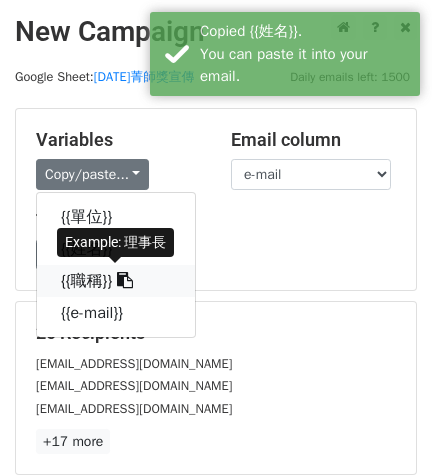 click on "{{職稱}}" at bounding box center (116, 281) 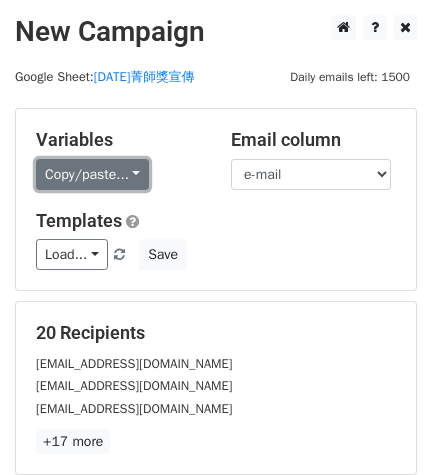 click on "Copy/paste..." at bounding box center [92, 174] 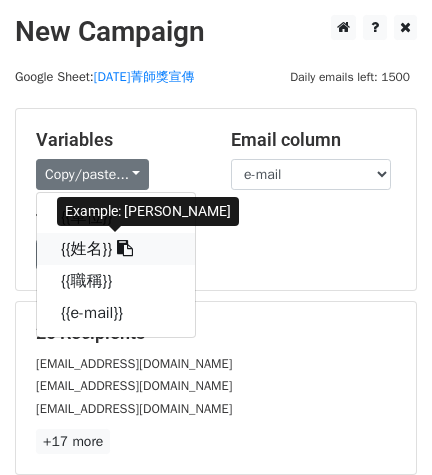 click at bounding box center [125, 248] 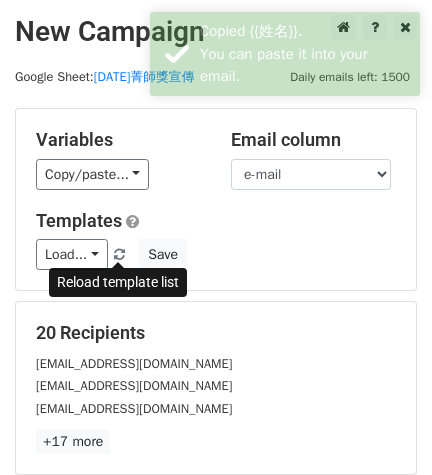 click at bounding box center [119, 255] 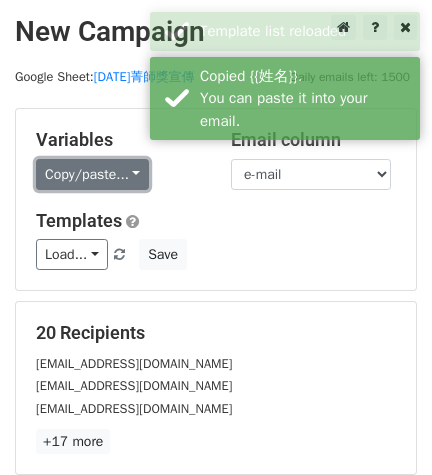 click on "Copy/paste..." at bounding box center (92, 174) 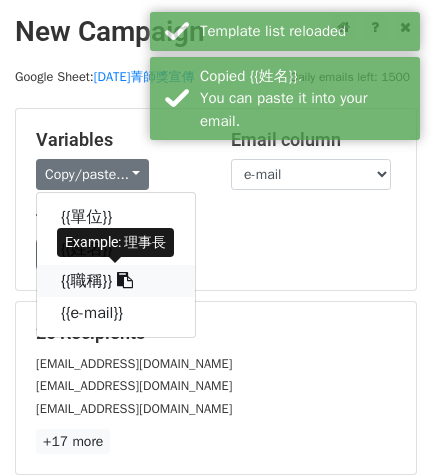 click on "{{職稱}}" at bounding box center (116, 281) 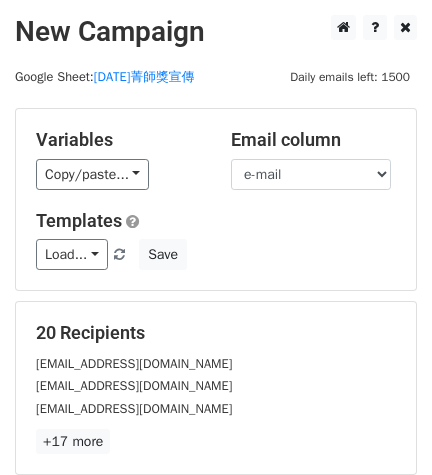 scroll, scrollTop: 300, scrollLeft: 0, axis: vertical 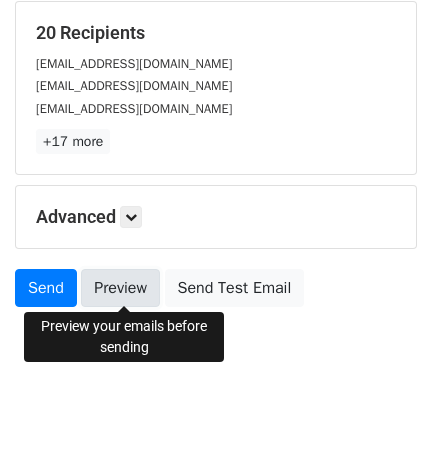 click on "Preview" at bounding box center [120, 288] 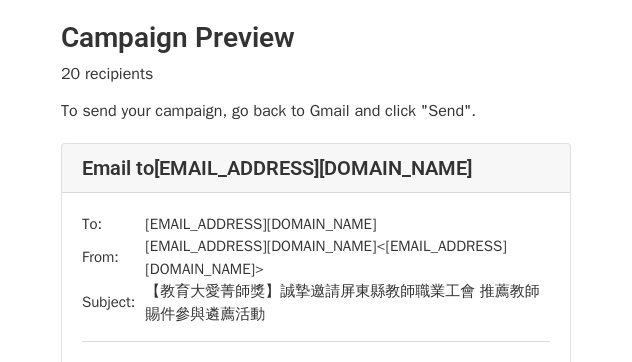 scroll, scrollTop: 0, scrollLeft: 0, axis: both 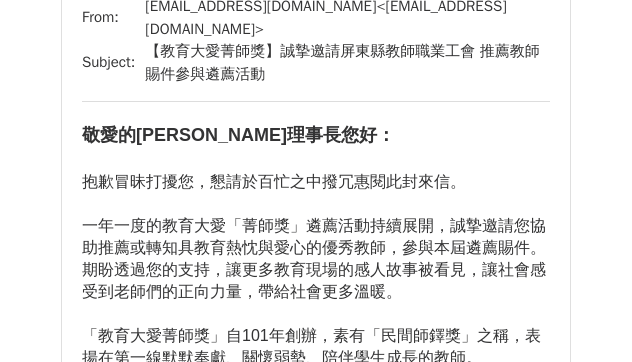 click on "一年一度的教育大愛「菁師獎」遴薦活動持續展開，誠摯邀請您協助推薦或轉知具教育熱忱與愛心的優秀教師，參與本屆遴薦賜件。" at bounding box center (314, 236) 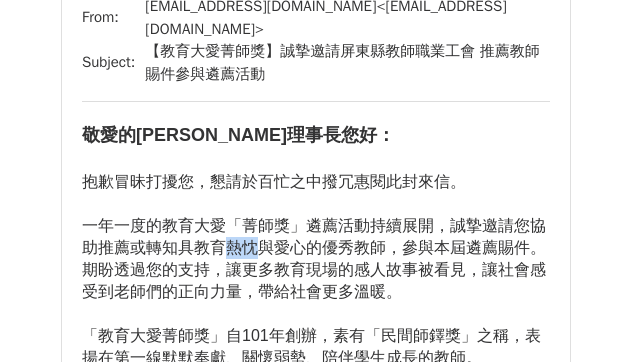 click on "一年一度的教育大愛「菁師獎」遴薦活動持續展開，誠摯邀請您協助推薦或轉知具教育熱忱與愛心的優秀教師，參與本屆遴薦賜件。" at bounding box center [314, 236] 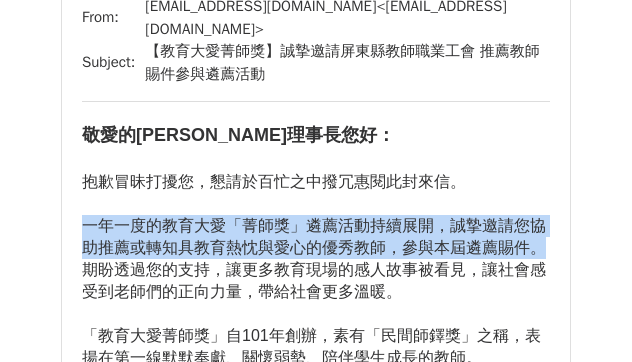 click on "一年一度的教育大愛「菁師獎」遴薦活動持續展開，誠摯邀請您協助推薦或轉知具教育熱忱與愛心的優秀教師，參與本屆遴薦賜件。" at bounding box center (314, 236) 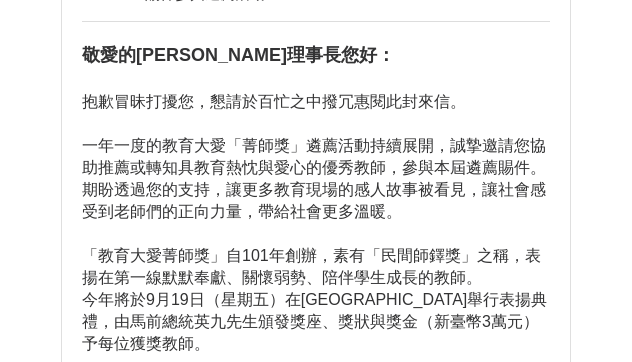click on "101" at bounding box center [255, 255] 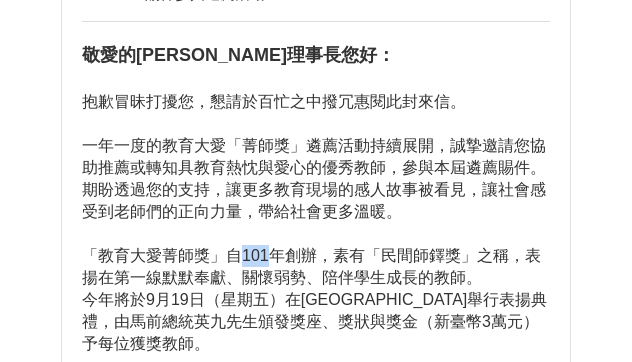 click on "101" at bounding box center [255, 255] 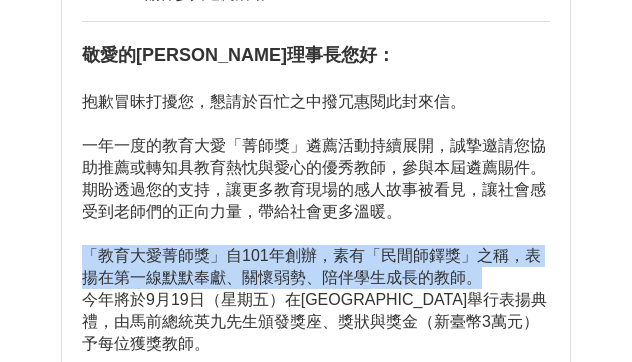 click on "101" at bounding box center [255, 255] 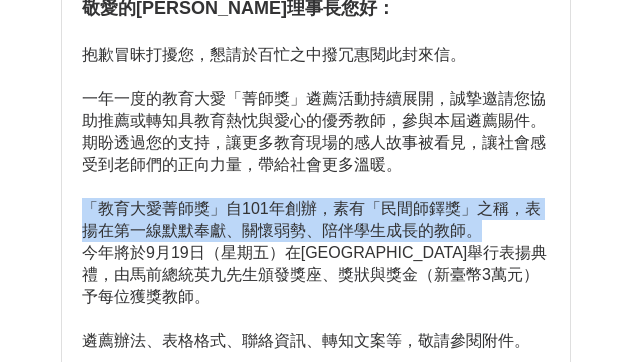 scroll, scrollTop: 400, scrollLeft: 0, axis: vertical 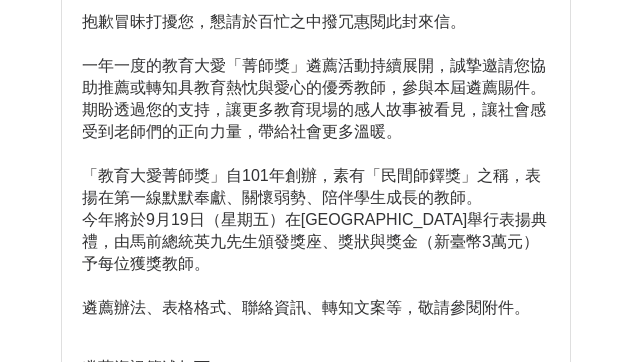 click on "今年將於 9 月 19 日（星期五）在台北晶華酒店舉行表揚典禮，由馬前總統英九先生頒發獎座、獎狀與獎金（新臺幣 3 萬元）予每位獲獎教師。" at bounding box center (314, 241) 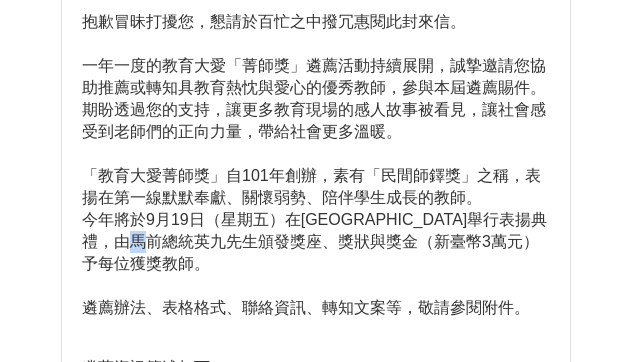 click on "今年將於 9 月 19 日（星期五）在台北晶華酒店舉行表揚典禮，由馬前總統英九先生頒發獎座、獎狀與獎金（新臺幣 3 萬元）予每位獲獎教師。" at bounding box center [314, 241] 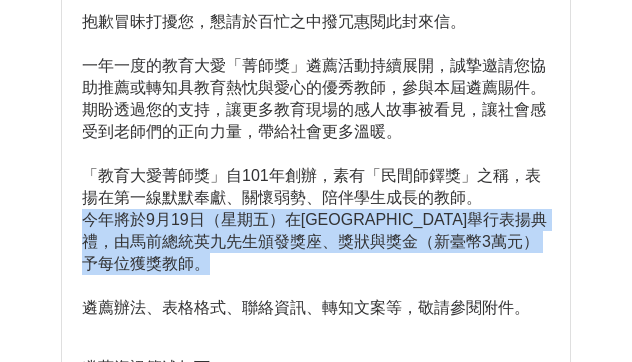 click on "今年將於 9 月 19 日（星期五）在台北晶華酒店舉行表揚典禮，由馬前總統英九先生頒發獎座、獎狀與獎金（新臺幣 3 萬元）予每位獲獎教師。" at bounding box center (314, 241) 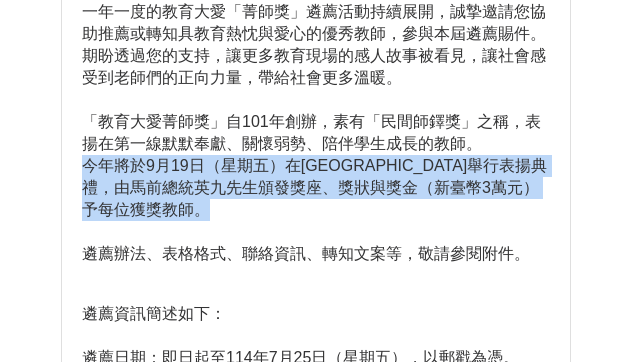 scroll, scrollTop: 480, scrollLeft: 0, axis: vertical 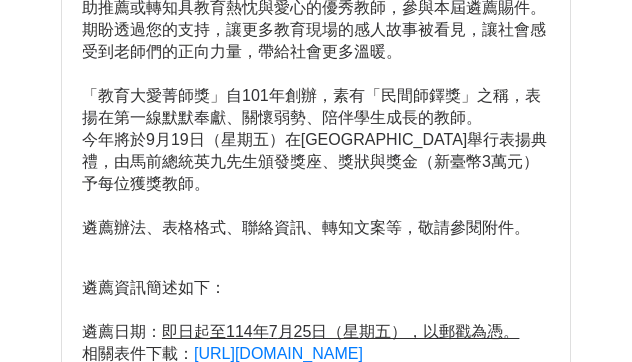 click at bounding box center [316, 250] 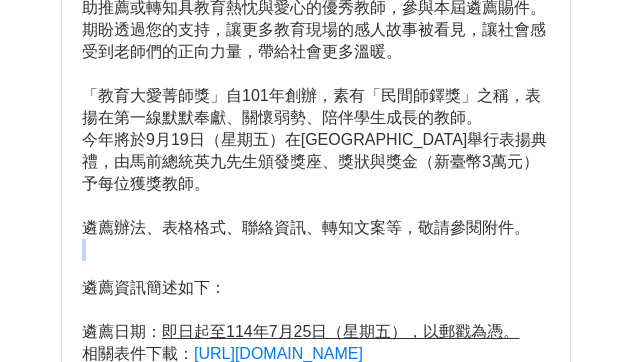 click at bounding box center (316, 250) 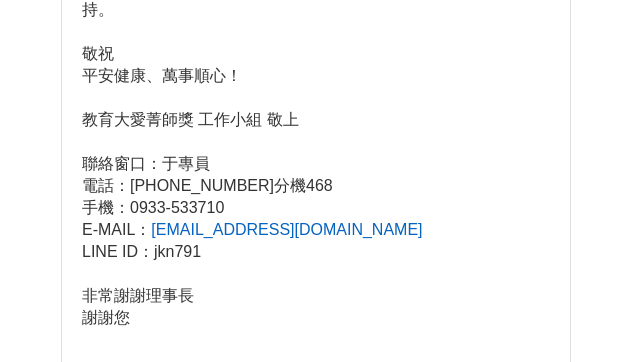 scroll, scrollTop: 1200, scrollLeft: 0, axis: vertical 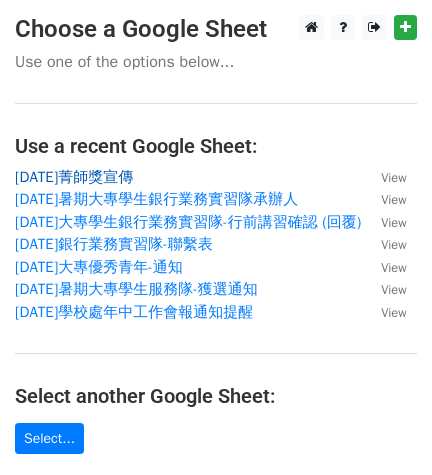 click on "[DATE]菁師獎宣傳" at bounding box center (74, 177) 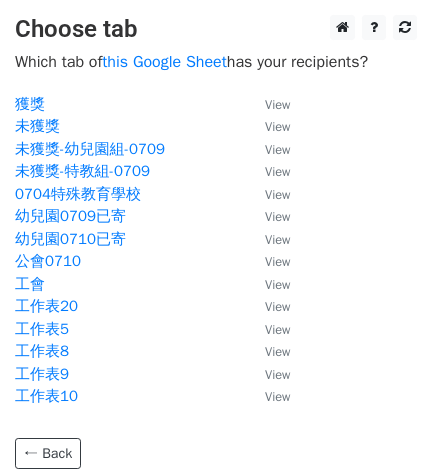scroll, scrollTop: 0, scrollLeft: 0, axis: both 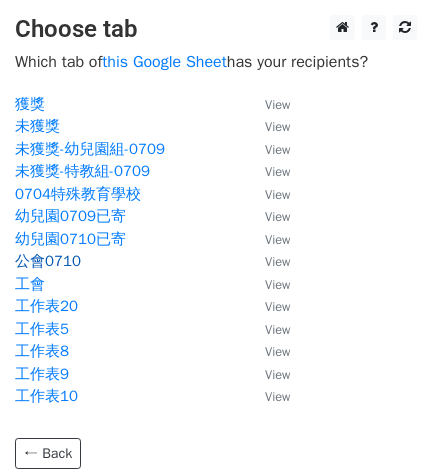 click on "公會0710" at bounding box center (48, 261) 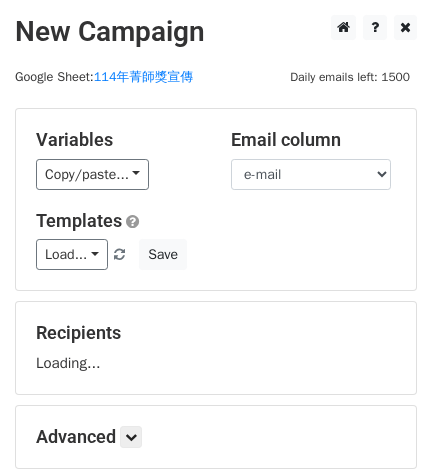 scroll, scrollTop: 0, scrollLeft: 0, axis: both 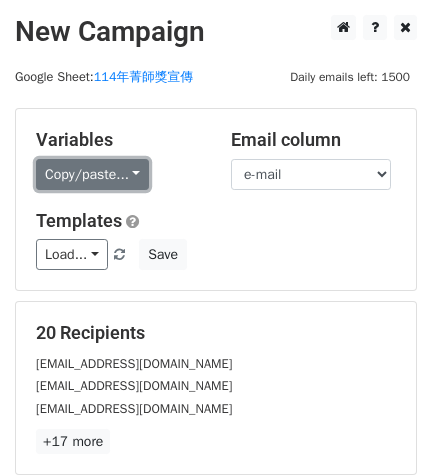 click on "Copy/paste..." at bounding box center (92, 174) 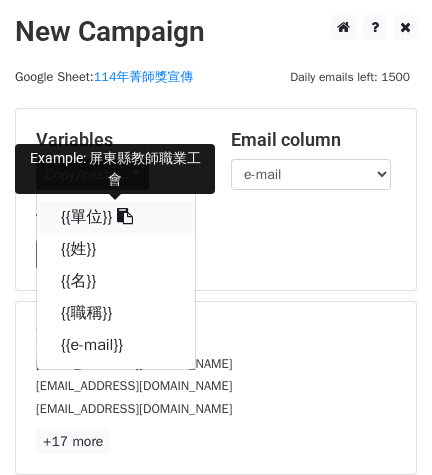 click on "{{單位}}" at bounding box center [116, 217] 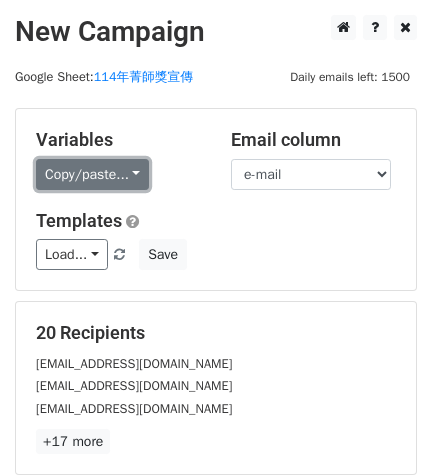click on "Copy/paste..." at bounding box center (92, 174) 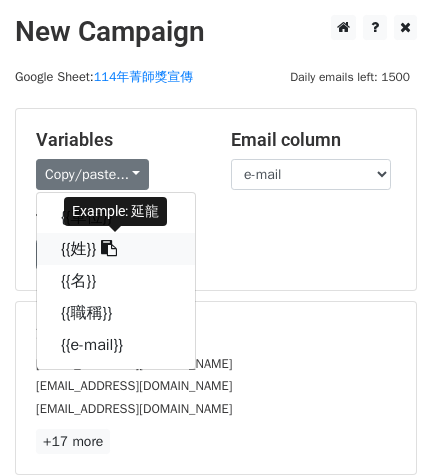 click on "{{姓}}" at bounding box center (116, 249) 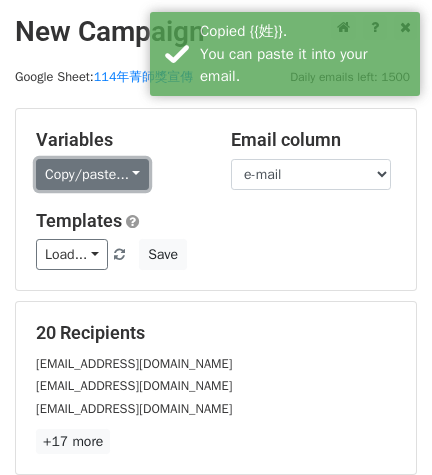 click on "Copy/paste..." at bounding box center (92, 174) 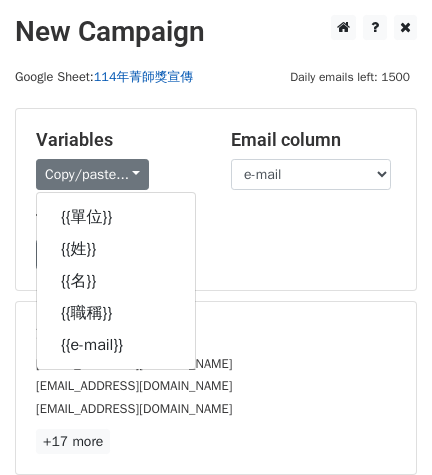 click on "114年菁師獎宣傳" at bounding box center (143, 77) 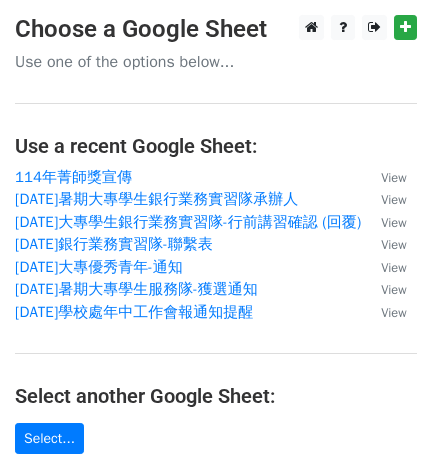 scroll, scrollTop: 0, scrollLeft: 0, axis: both 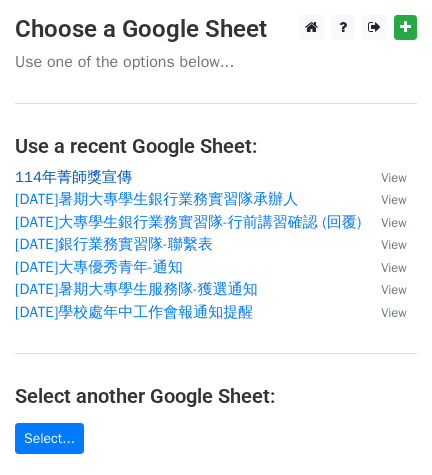 click on "114年菁師獎宣傳" at bounding box center [73, 177] 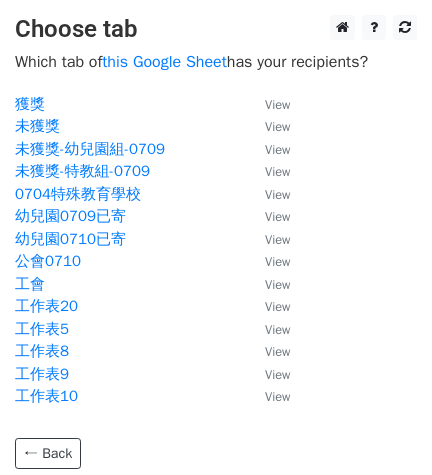 scroll, scrollTop: 0, scrollLeft: 0, axis: both 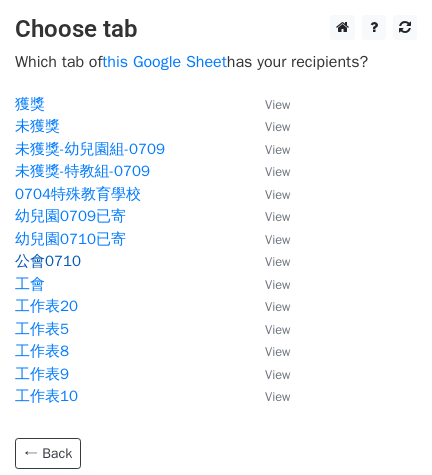 click on "公會0710" at bounding box center [48, 261] 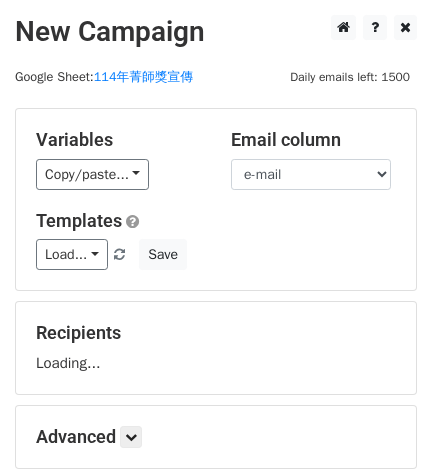 scroll, scrollTop: 0, scrollLeft: 0, axis: both 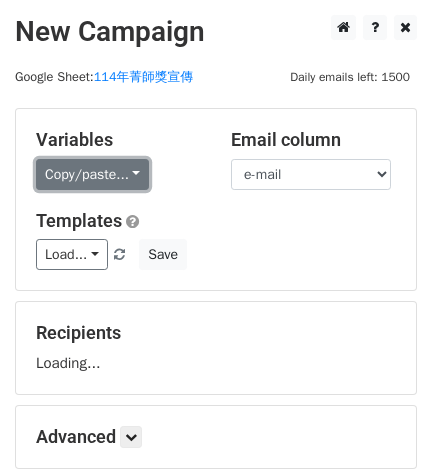 click on "Copy/paste..." at bounding box center [92, 174] 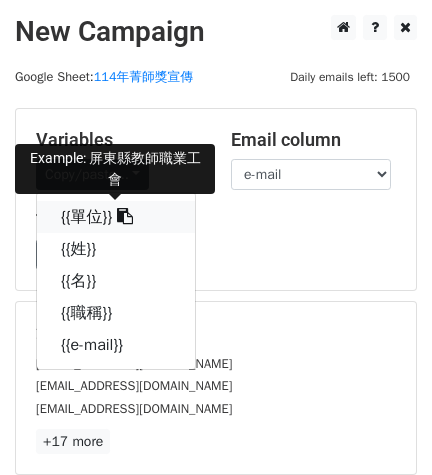 click on "{{單位}}" at bounding box center (116, 217) 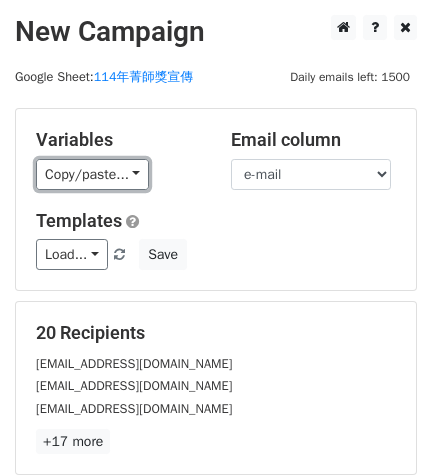 click on "Copy/paste..." at bounding box center (92, 174) 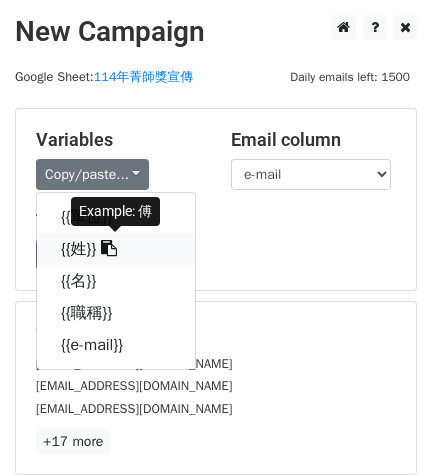 click at bounding box center [106, 249] 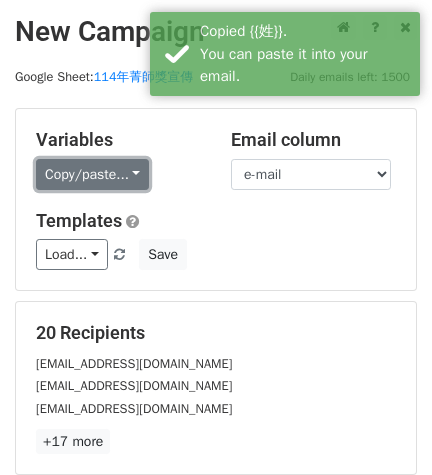 click on "Copy/paste..." at bounding box center [92, 174] 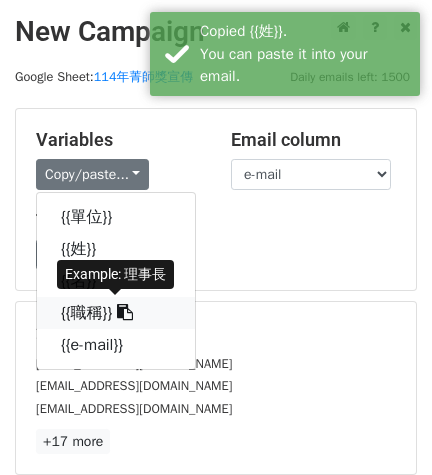 drag, startPoint x: 97, startPoint y: 304, endPoint x: 13, endPoint y: 275, distance: 88.86507 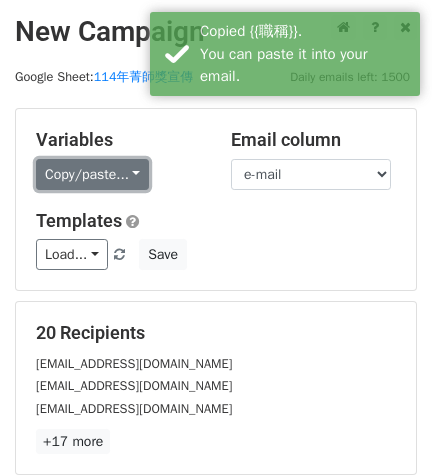 click on "Copy/paste..." at bounding box center (92, 174) 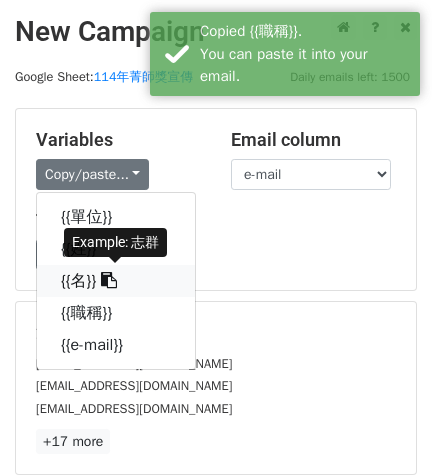 click at bounding box center (109, 280) 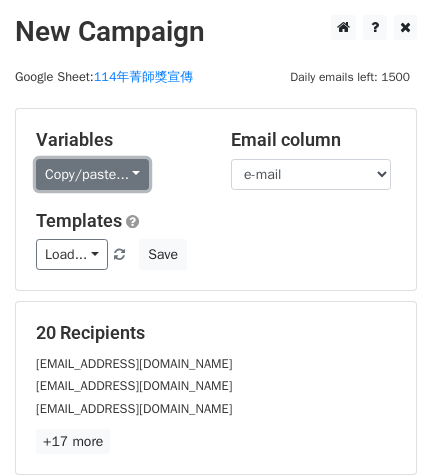 click on "Copy/paste..." at bounding box center [92, 174] 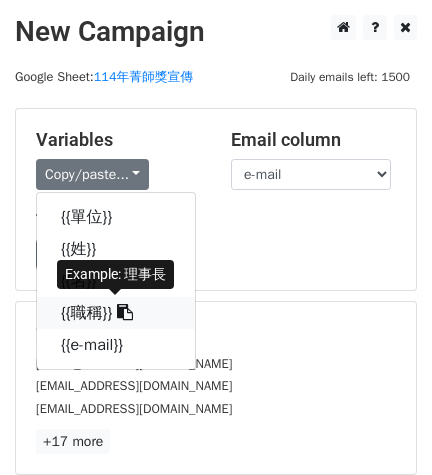 click on "{{職稱}}" at bounding box center [116, 313] 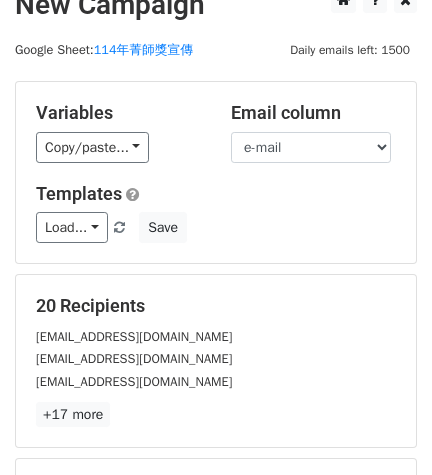 scroll, scrollTop: 300, scrollLeft: 0, axis: vertical 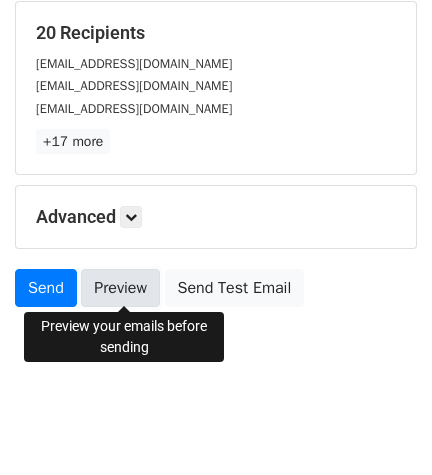click on "Preview" at bounding box center (120, 288) 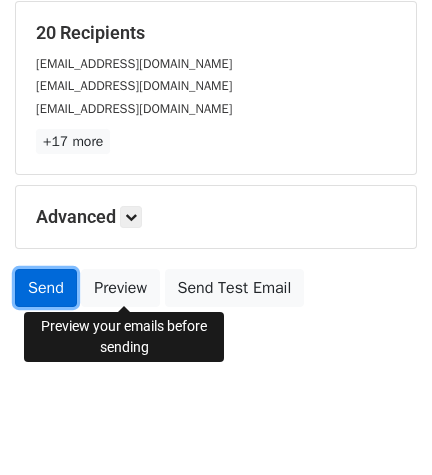 click on "Send" at bounding box center [46, 288] 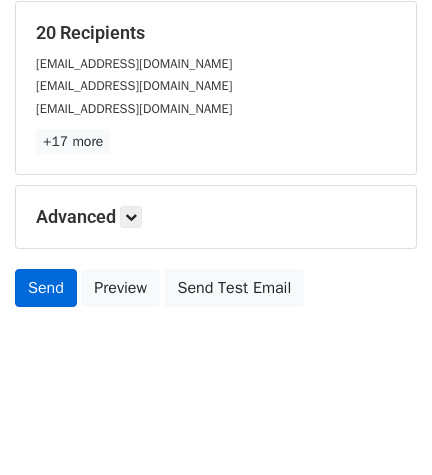 click on "Send" at bounding box center (46, 288) 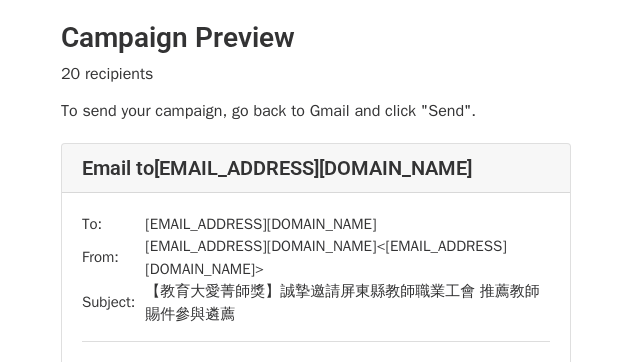 scroll, scrollTop: 0, scrollLeft: 0, axis: both 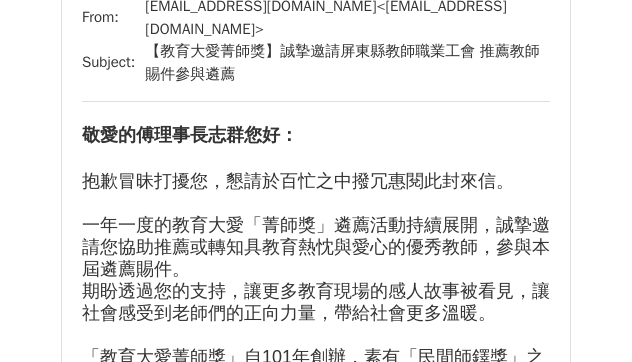 click on "抱歉冒昧打擾您，懇請於百忙之中撥冗惠閱此封來信。" at bounding box center [298, 181] 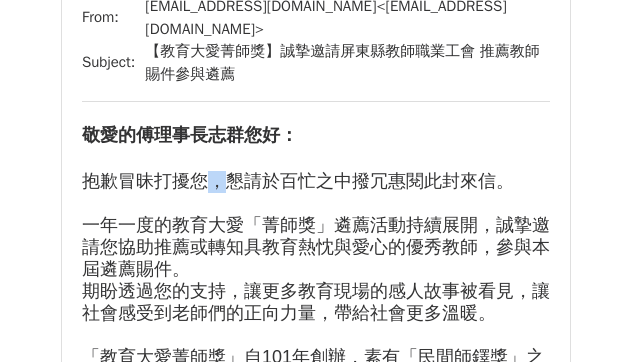 click on "抱歉冒昧打擾您，懇請於百忙之中撥冗惠閱此封來信。" at bounding box center [298, 181] 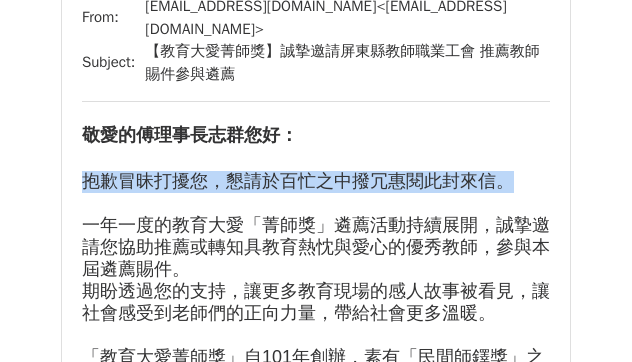 click on "抱歉冒昧打擾您，懇請於百忙之中撥冗惠閱此封來信。" at bounding box center [298, 181] 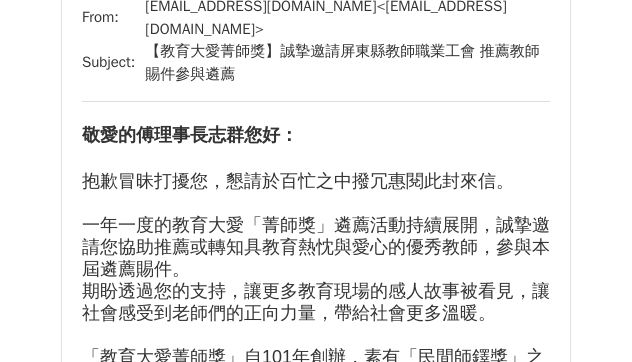 click on "一年一度的教育大愛「菁師獎」遴薦活動持續展開，誠摯邀請您協助推薦或轉知具教育熱忱與愛心的優秀教師，參與本屆遴薦賜件。" at bounding box center [316, 247] 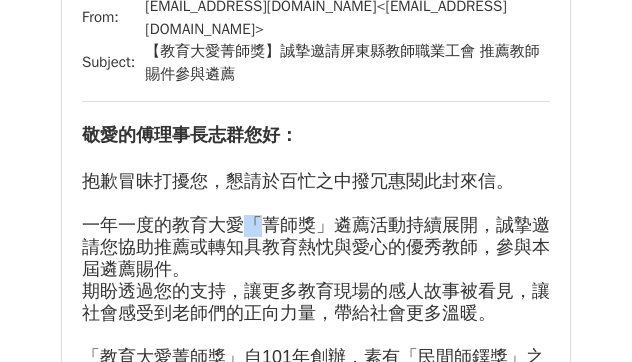 click on "一年一度的教育大愛「菁師獎」遴薦活動持續展開，誠摯邀請您協助推薦或轉知具教育熱忱與愛心的優秀教師，參與本屆遴薦賜件。" at bounding box center [316, 247] 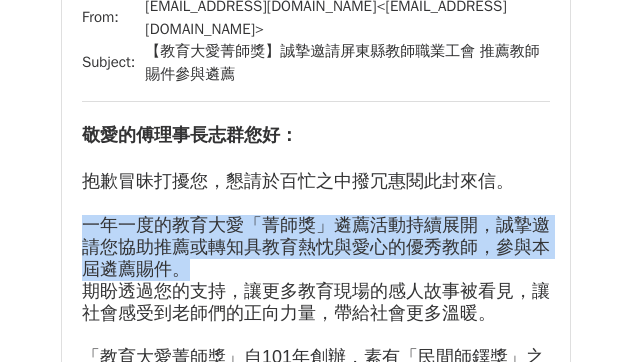 click on "一年一度的教育大愛「菁師獎」遴薦活動持續展開，誠摯邀請您協助推薦或轉知具教育熱忱與愛心的優秀教師，參與本屆遴薦賜件。" at bounding box center (316, 247) 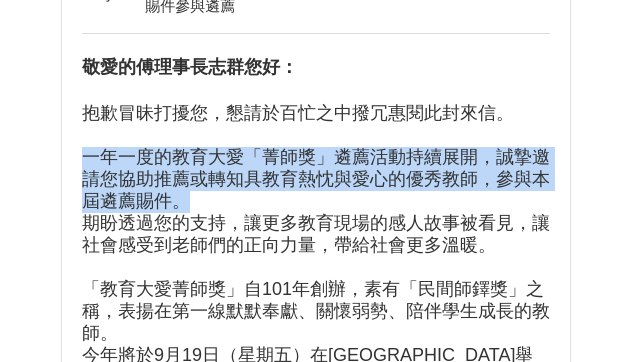 scroll, scrollTop: 400, scrollLeft: 0, axis: vertical 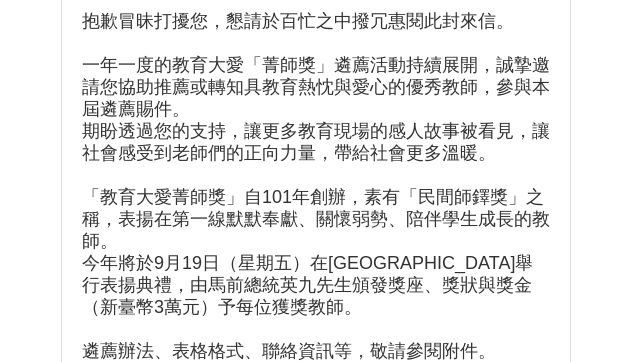 click on "「教育大愛菁師獎」自 101 年創辦，素有「民間師鐸獎」之稱，表揚在第一線默默奉獻、關懷弱勢、陪伴學生成長的教師。" at bounding box center (316, 220) 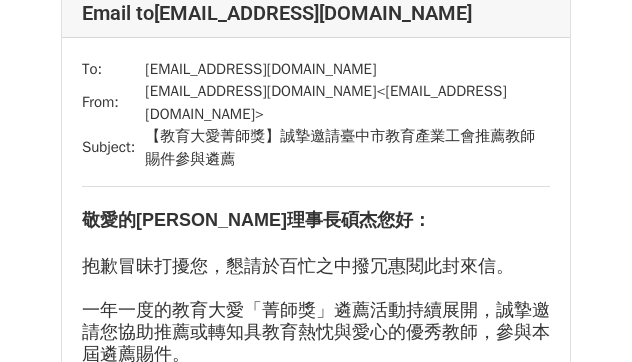 scroll, scrollTop: 5600, scrollLeft: 0, axis: vertical 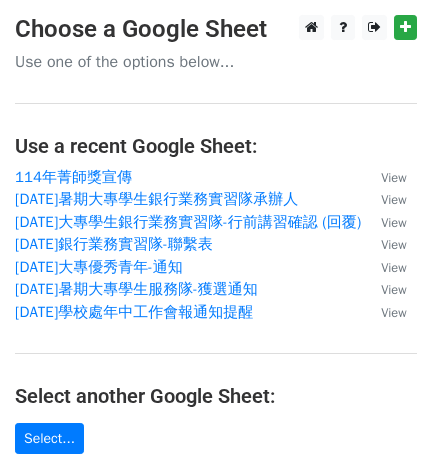 click on "114年菁師獎宣傳" at bounding box center (188, 177) 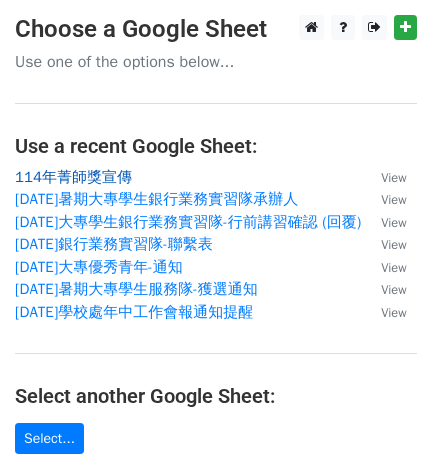 click on "114年菁師獎宣傳" at bounding box center (73, 177) 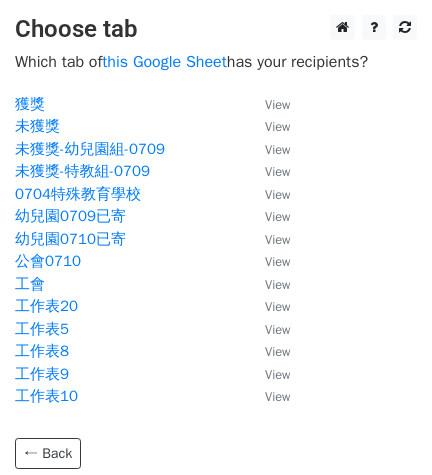 scroll, scrollTop: 0, scrollLeft: 0, axis: both 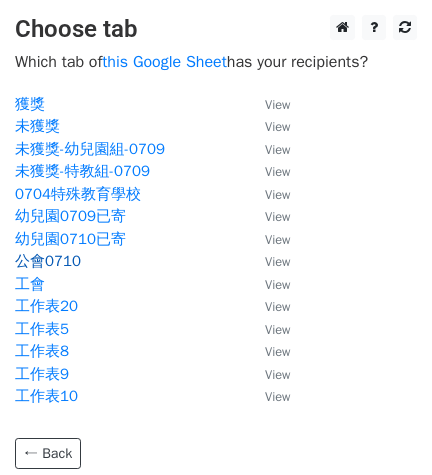 click on "公會0710" at bounding box center [48, 261] 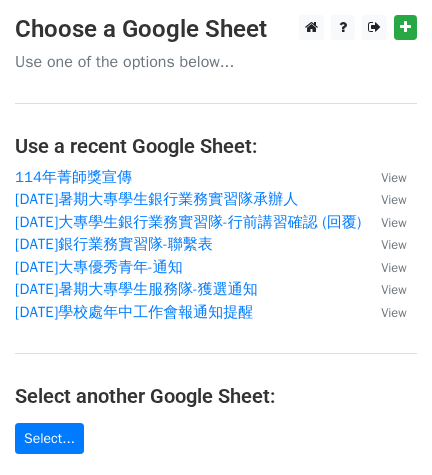 scroll, scrollTop: 0, scrollLeft: 0, axis: both 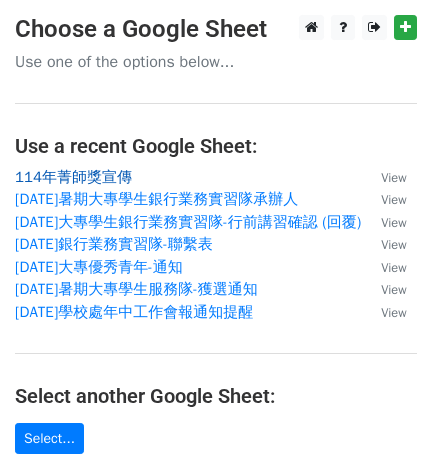 click on "114年菁師獎宣傳" at bounding box center (73, 177) 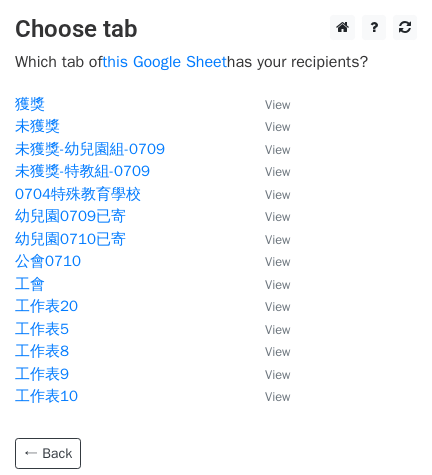 scroll, scrollTop: 0, scrollLeft: 0, axis: both 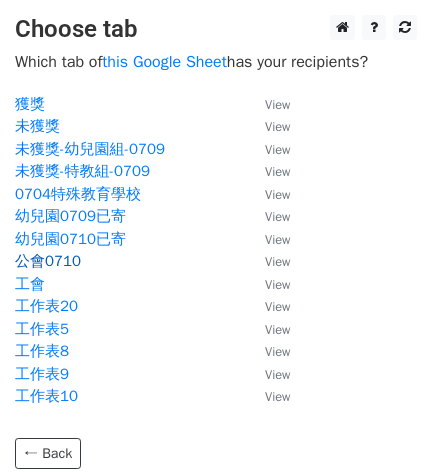 click on "公會0710" at bounding box center (48, 261) 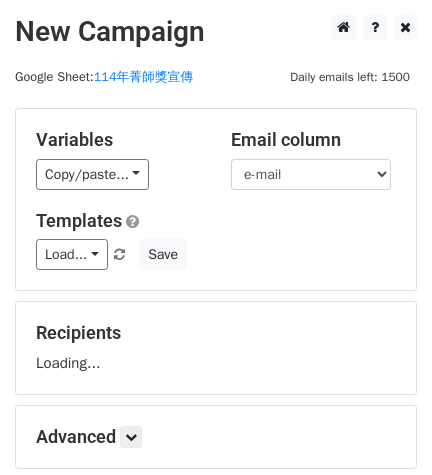 scroll, scrollTop: 0, scrollLeft: 0, axis: both 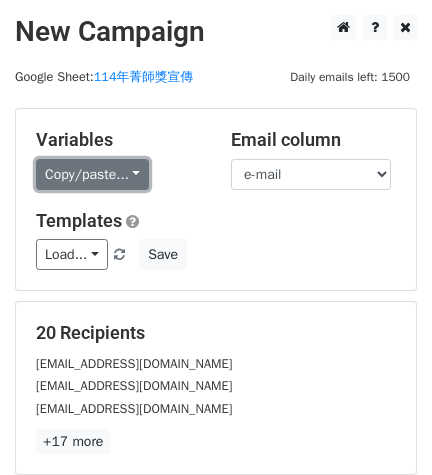click on "Copy/paste..." at bounding box center [92, 174] 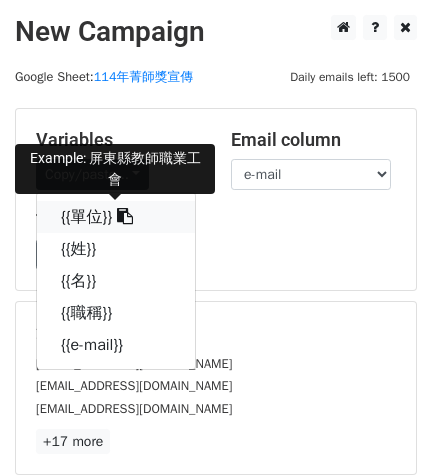 click on "{{單位}}" at bounding box center [116, 217] 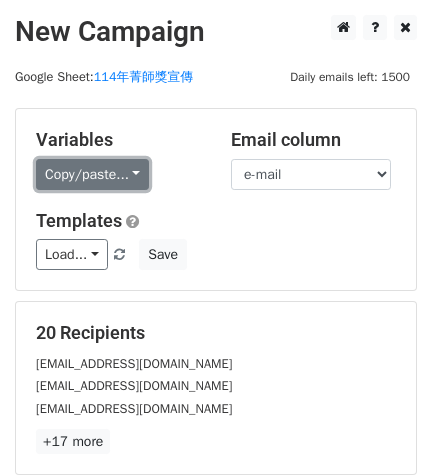 click on "Copy/paste..." at bounding box center [92, 174] 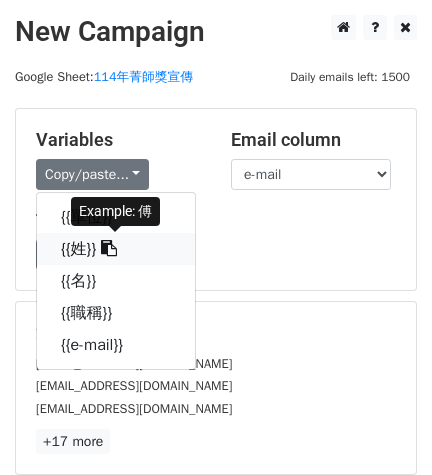 click on "{{姓}}" at bounding box center (116, 249) 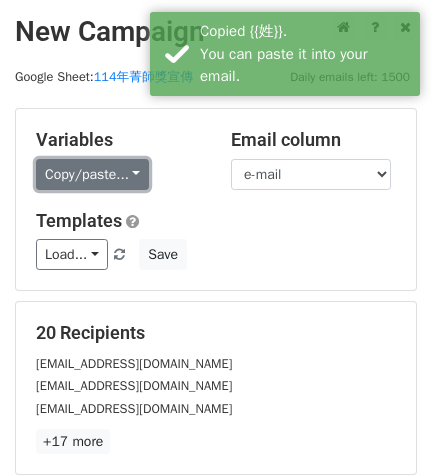 click on "Copy/paste..." at bounding box center [92, 174] 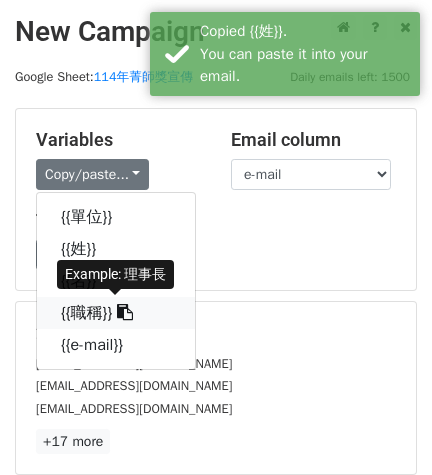 click on "{{職稱}}" at bounding box center (116, 313) 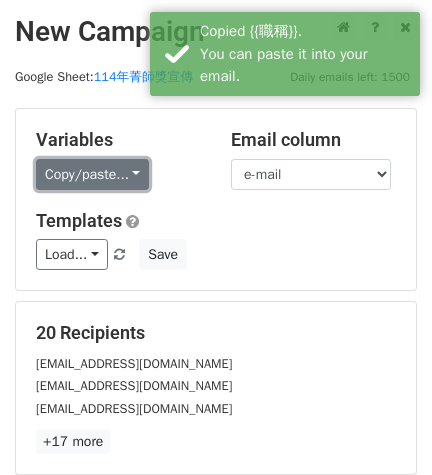 click on "Copy/paste..." at bounding box center (92, 174) 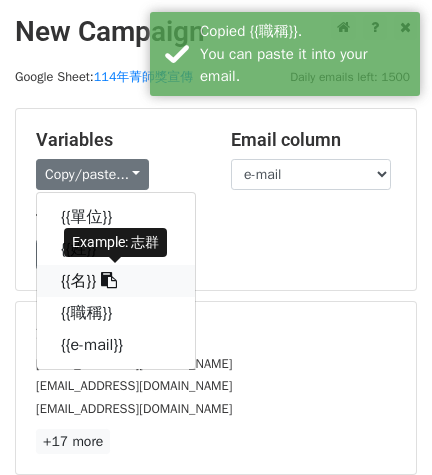 click on "{{名}}" at bounding box center (116, 281) 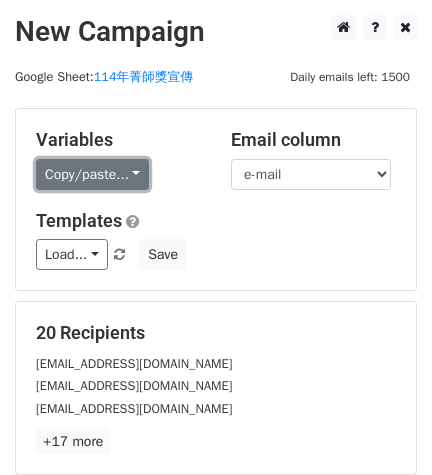 click on "Copy/paste..." at bounding box center (92, 174) 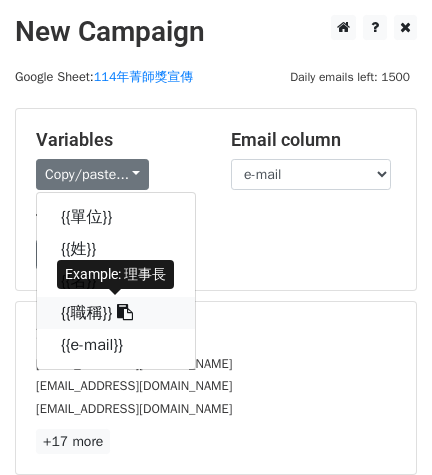 click on "{{職稱}}" at bounding box center (116, 313) 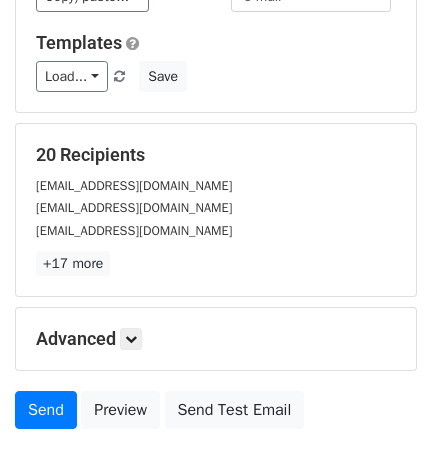 scroll, scrollTop: 300, scrollLeft: 0, axis: vertical 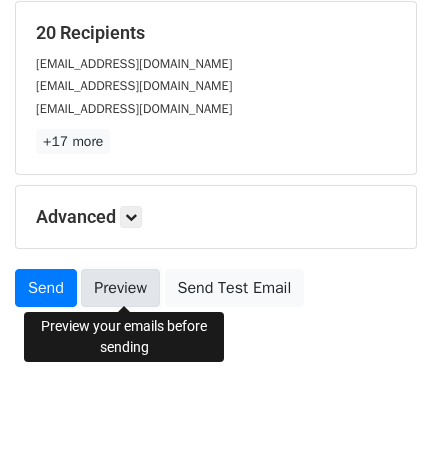 click on "Preview" at bounding box center (120, 288) 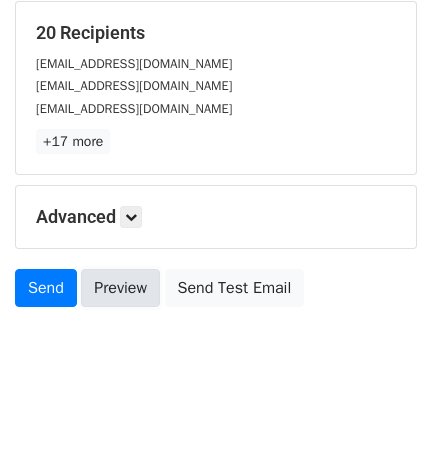 click on "Preview" at bounding box center (120, 288) 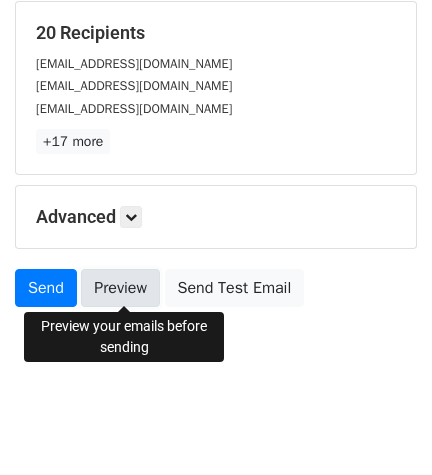 click on "Preview" at bounding box center [120, 288] 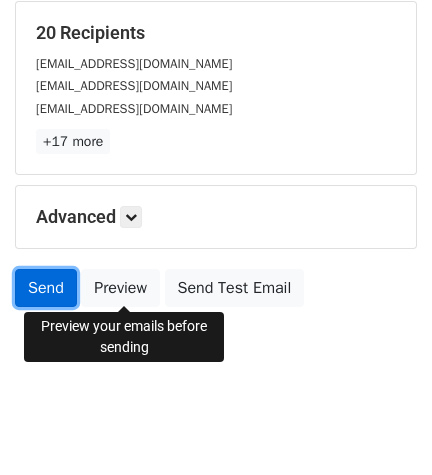 click on "Send" at bounding box center (46, 288) 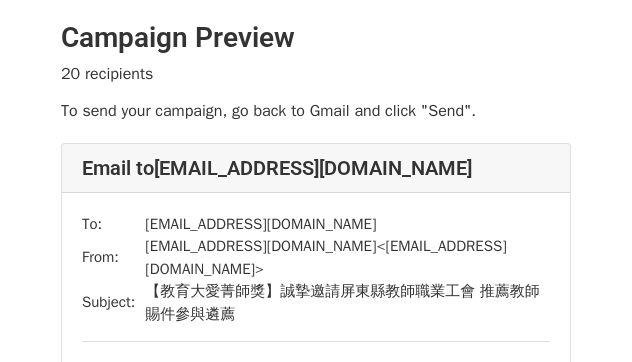 scroll, scrollTop: 0, scrollLeft: 0, axis: both 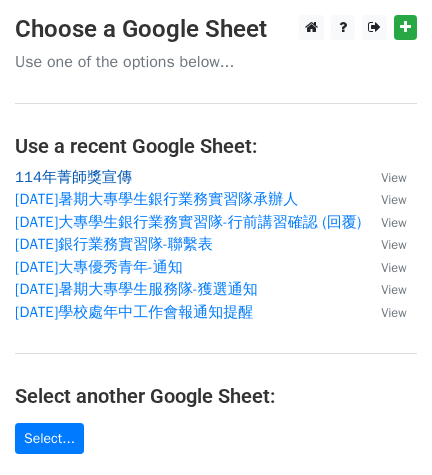 click on "114年菁師獎宣傳" at bounding box center (73, 177) 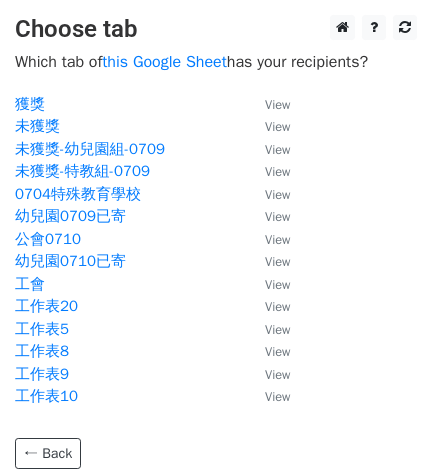 scroll, scrollTop: 0, scrollLeft: 0, axis: both 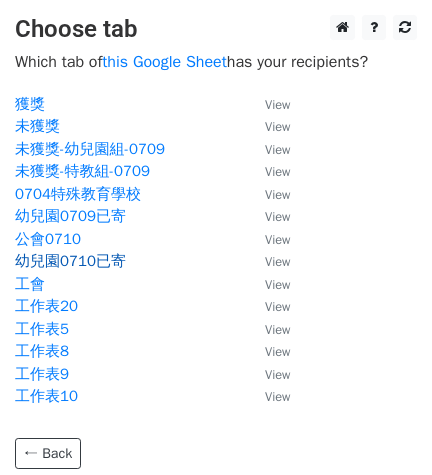 click on "幼兒園0710已寄" at bounding box center [70, 261] 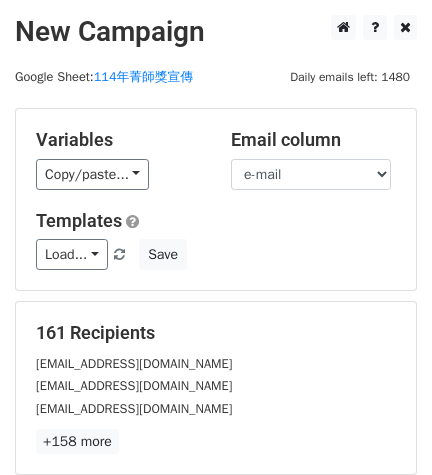 scroll, scrollTop: 0, scrollLeft: 0, axis: both 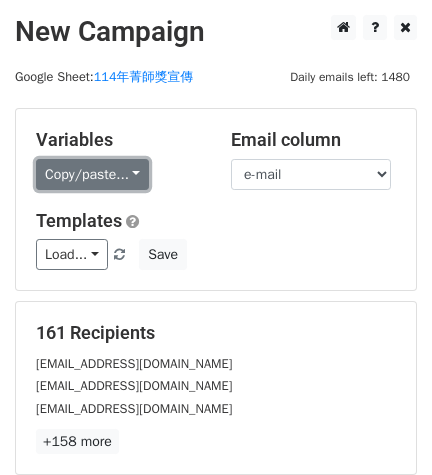 click on "Copy/paste..." at bounding box center [92, 174] 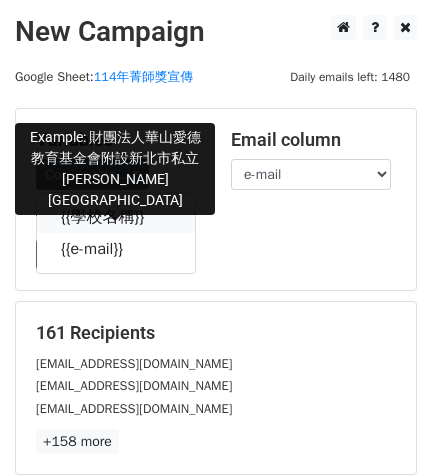 click on "{{學校名稱}}" at bounding box center [116, 217] 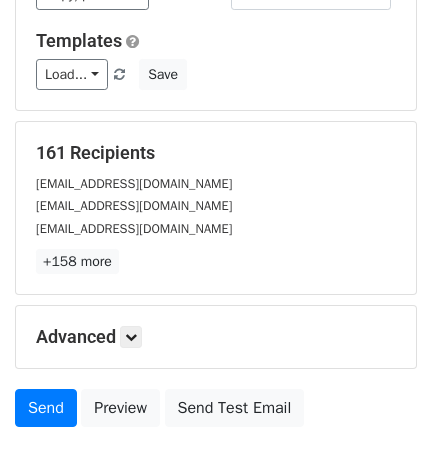 scroll, scrollTop: 300, scrollLeft: 0, axis: vertical 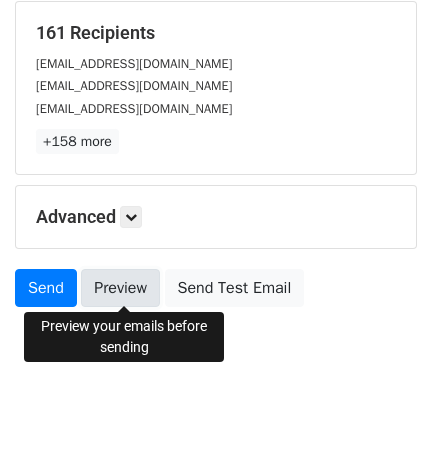 click on "Preview" at bounding box center [120, 288] 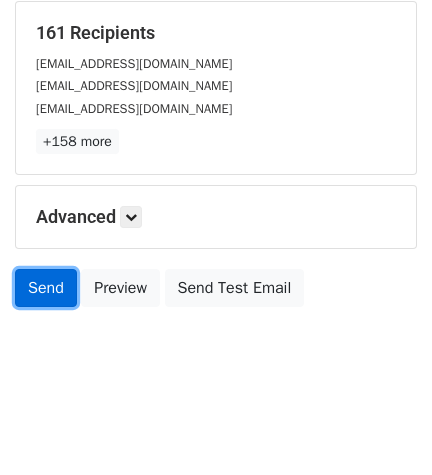 click on "Send" at bounding box center (46, 288) 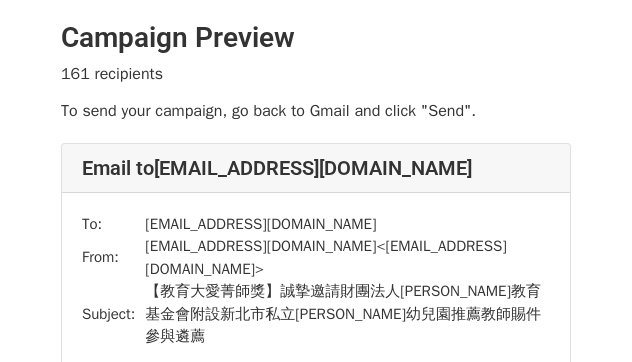 scroll, scrollTop: 0, scrollLeft: 0, axis: both 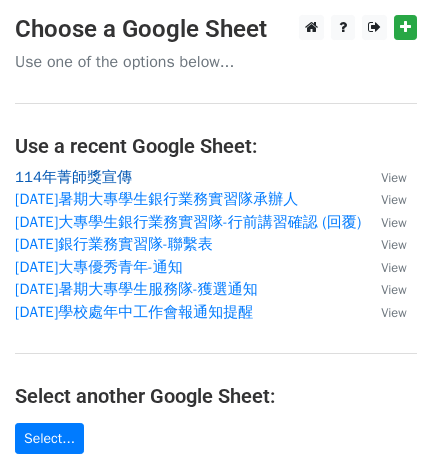 click on "114年菁師獎宣傳" at bounding box center [73, 177] 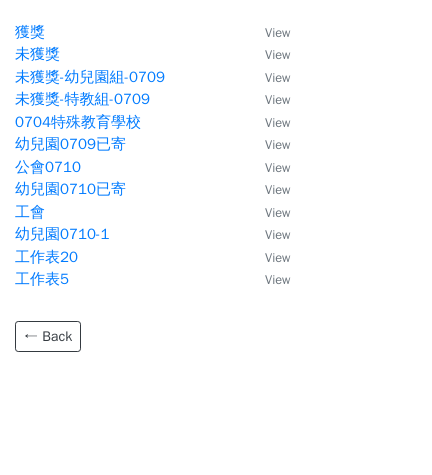 scroll, scrollTop: 108, scrollLeft: 0, axis: vertical 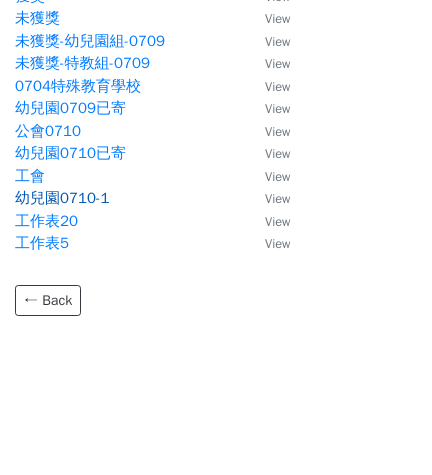 click on "幼兒園0710-1" at bounding box center (62, 198) 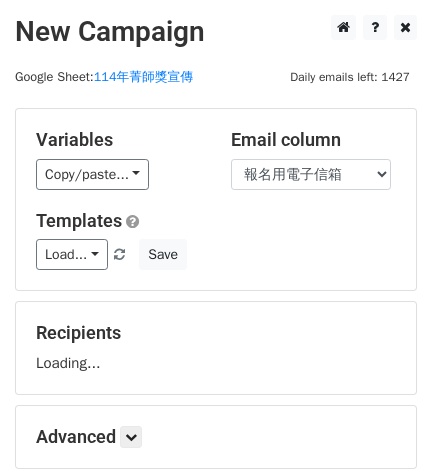 scroll, scrollTop: 0, scrollLeft: 0, axis: both 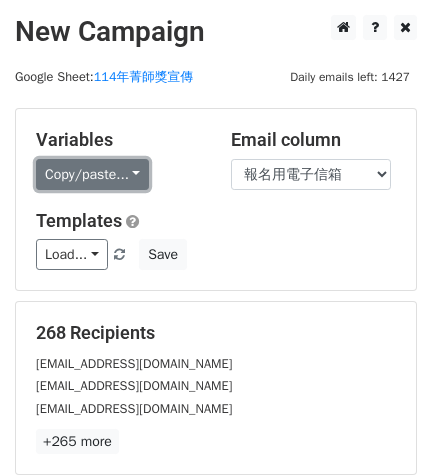 click on "Copy/paste..." at bounding box center (92, 174) 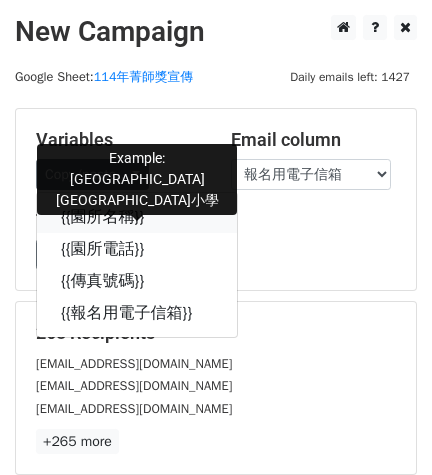 click on "{{園所名稱}}" at bounding box center [137, 217] 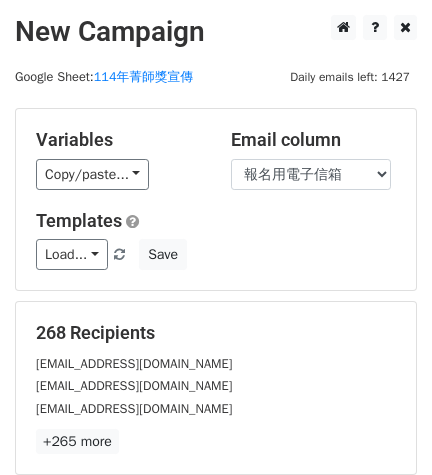 scroll, scrollTop: 300, scrollLeft: 0, axis: vertical 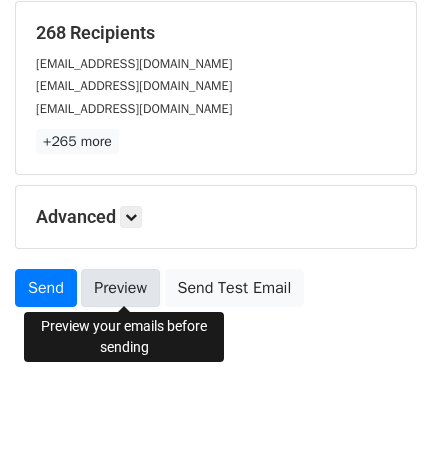 click on "Preview" at bounding box center [120, 288] 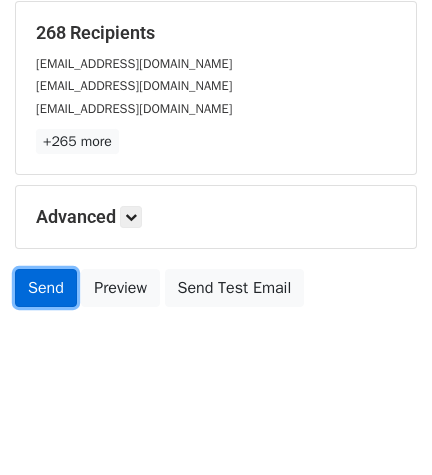click on "Send" at bounding box center [46, 288] 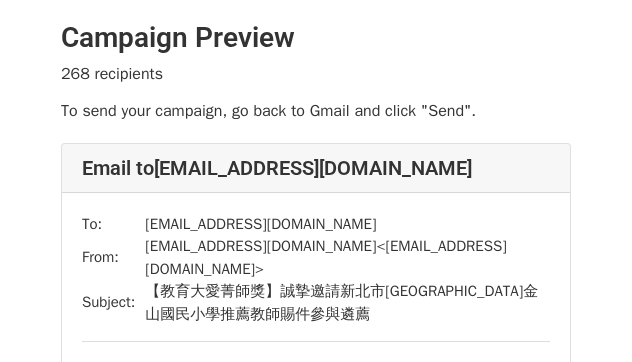 scroll, scrollTop: 0, scrollLeft: 0, axis: both 